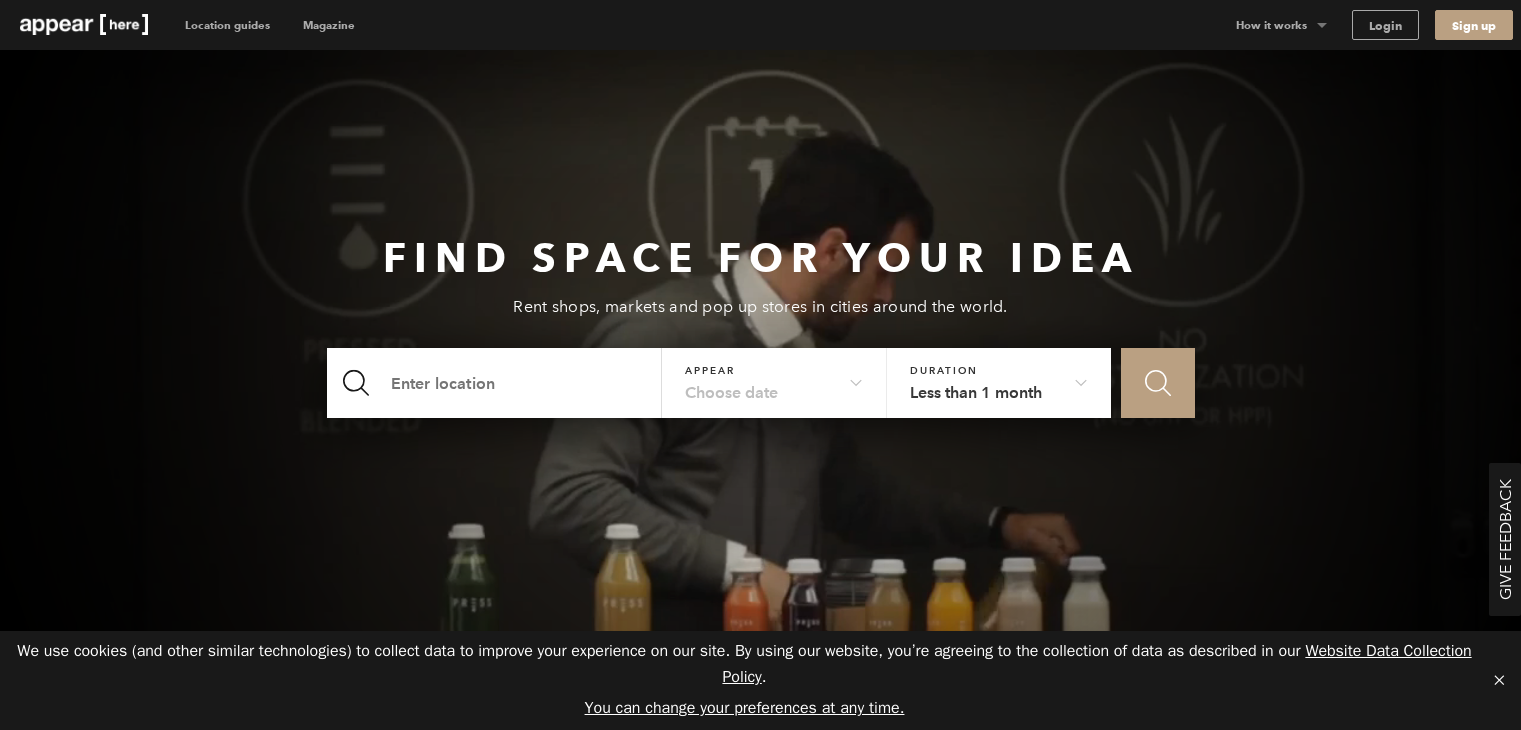 scroll, scrollTop: 0, scrollLeft: 0, axis: both 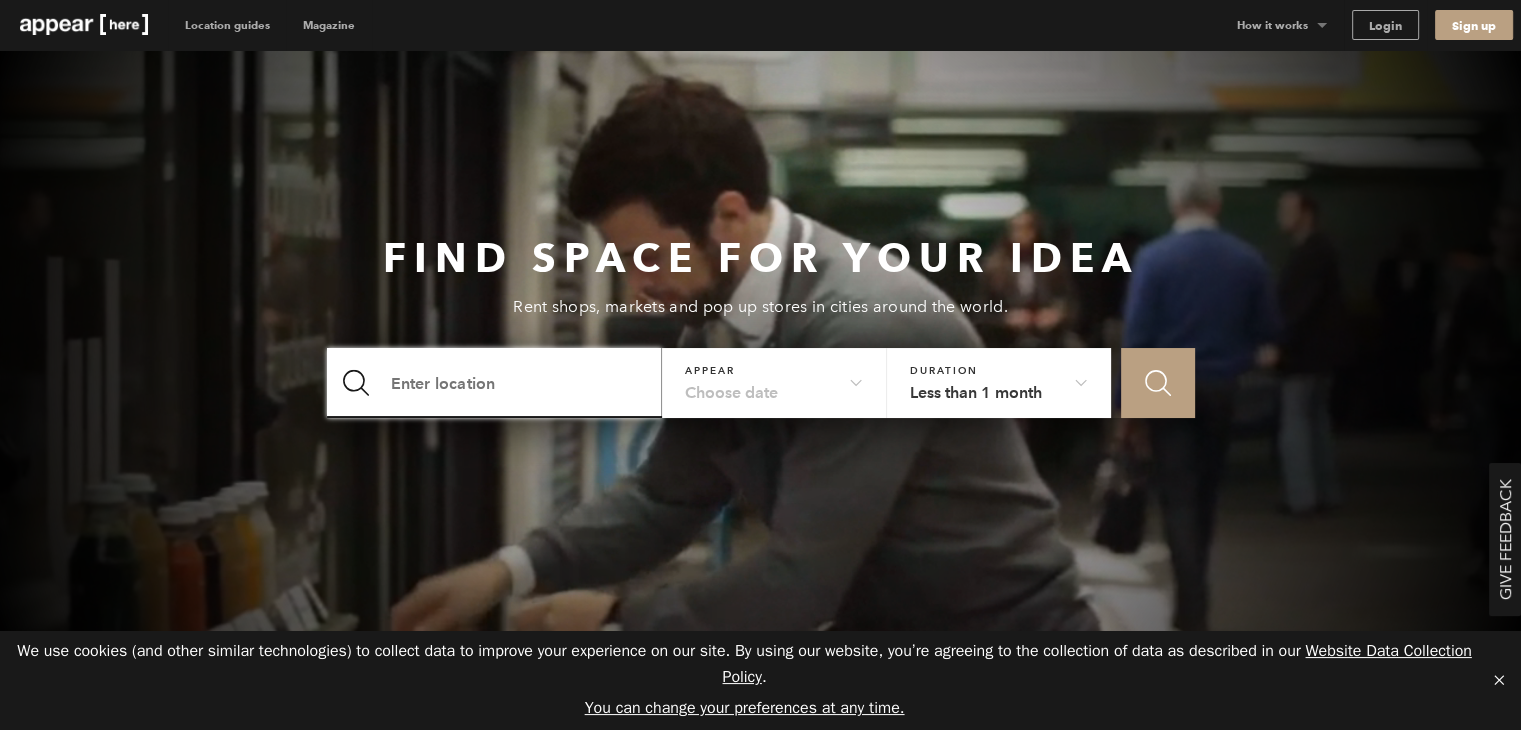 click at bounding box center [495, 383] 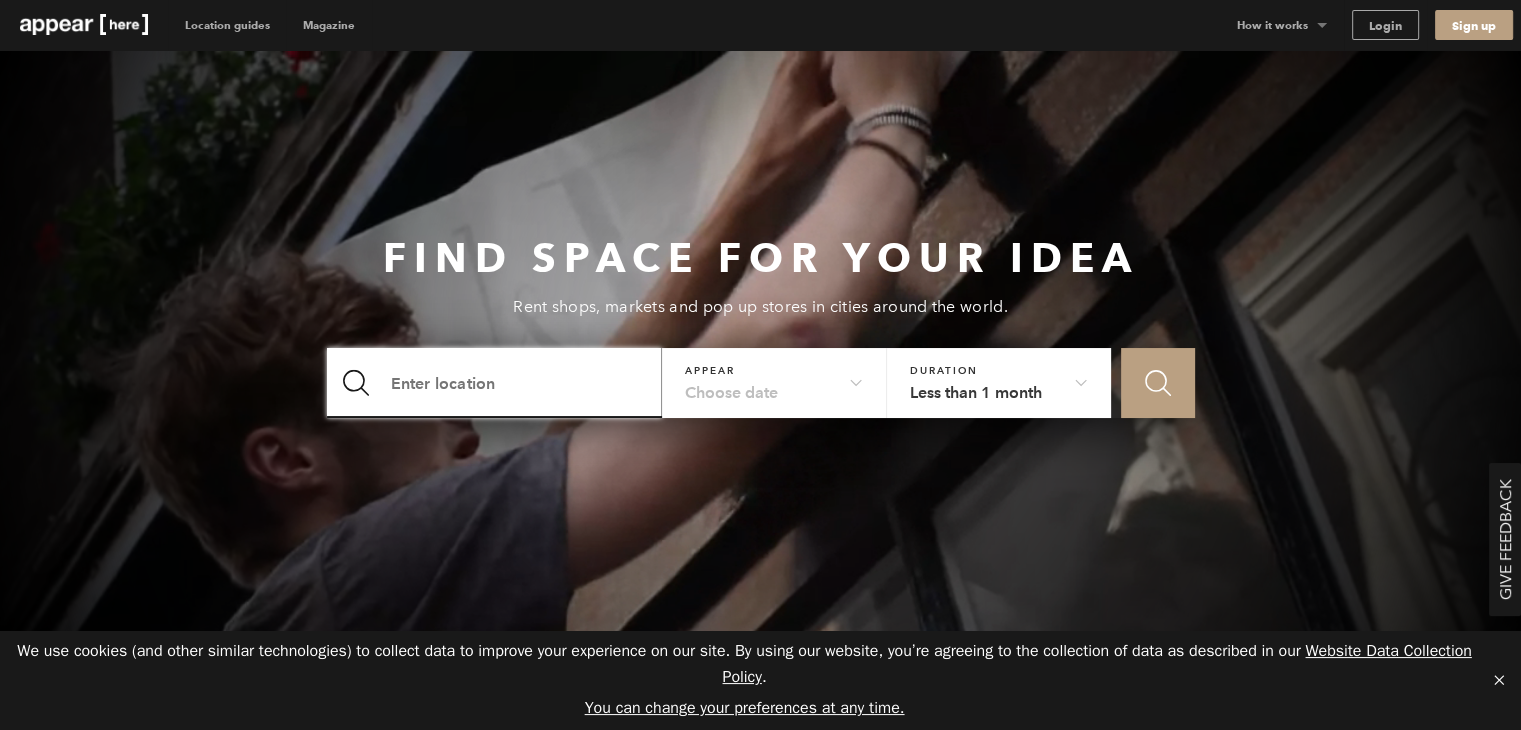 click at bounding box center (495, 383) 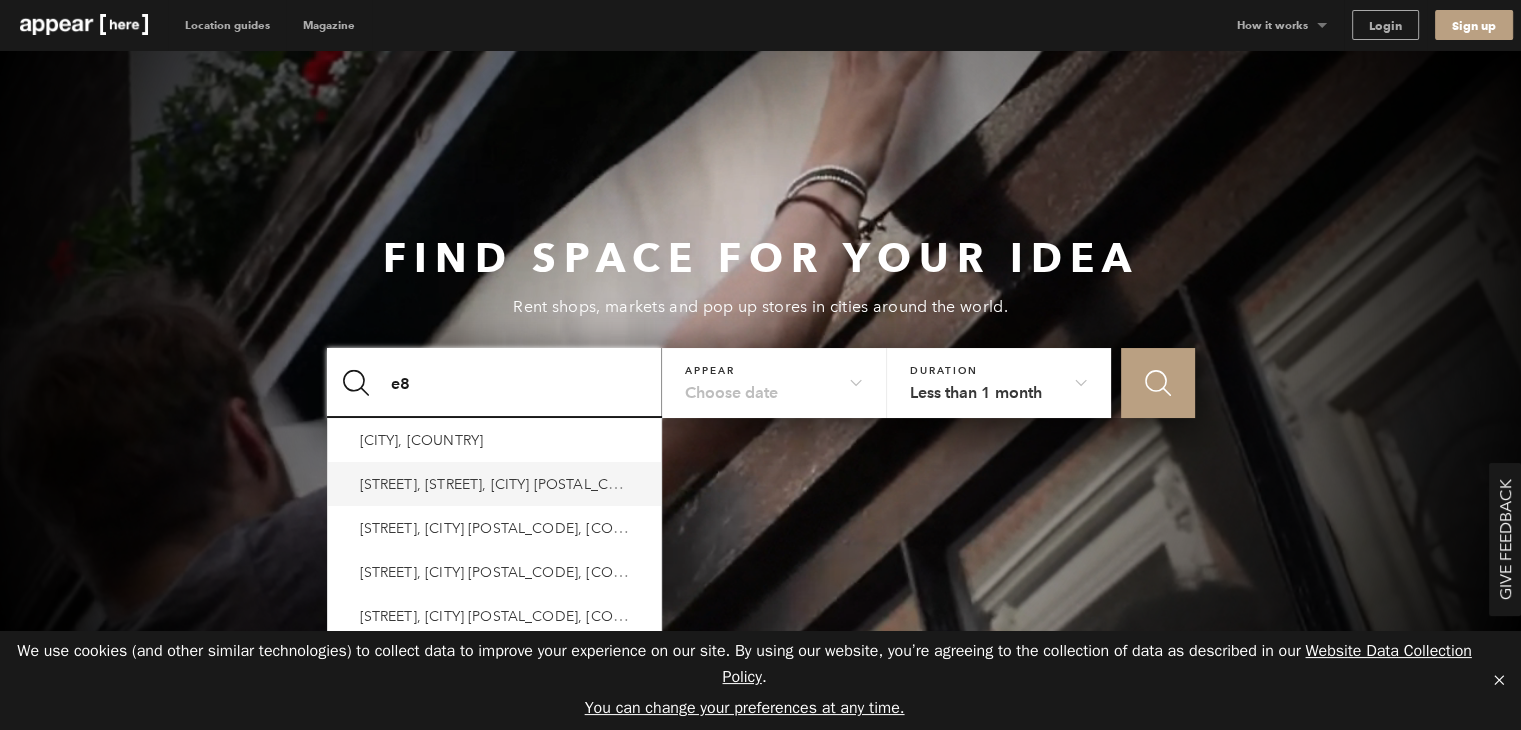 type on "e8" 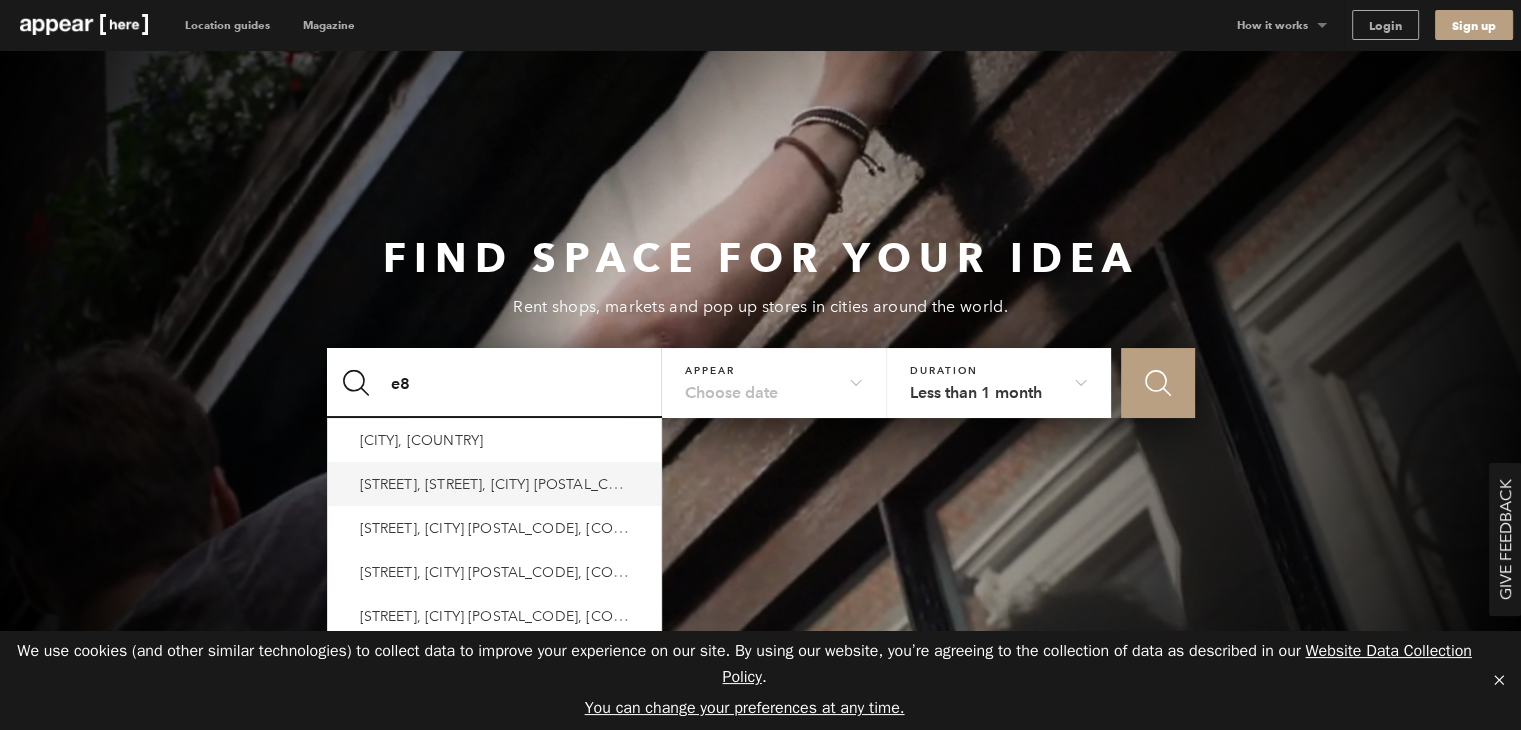 click on "Bohemia Place, Mare Street, Londra E8 1DU, Birleşik Krallık" at bounding box center [544, 483] 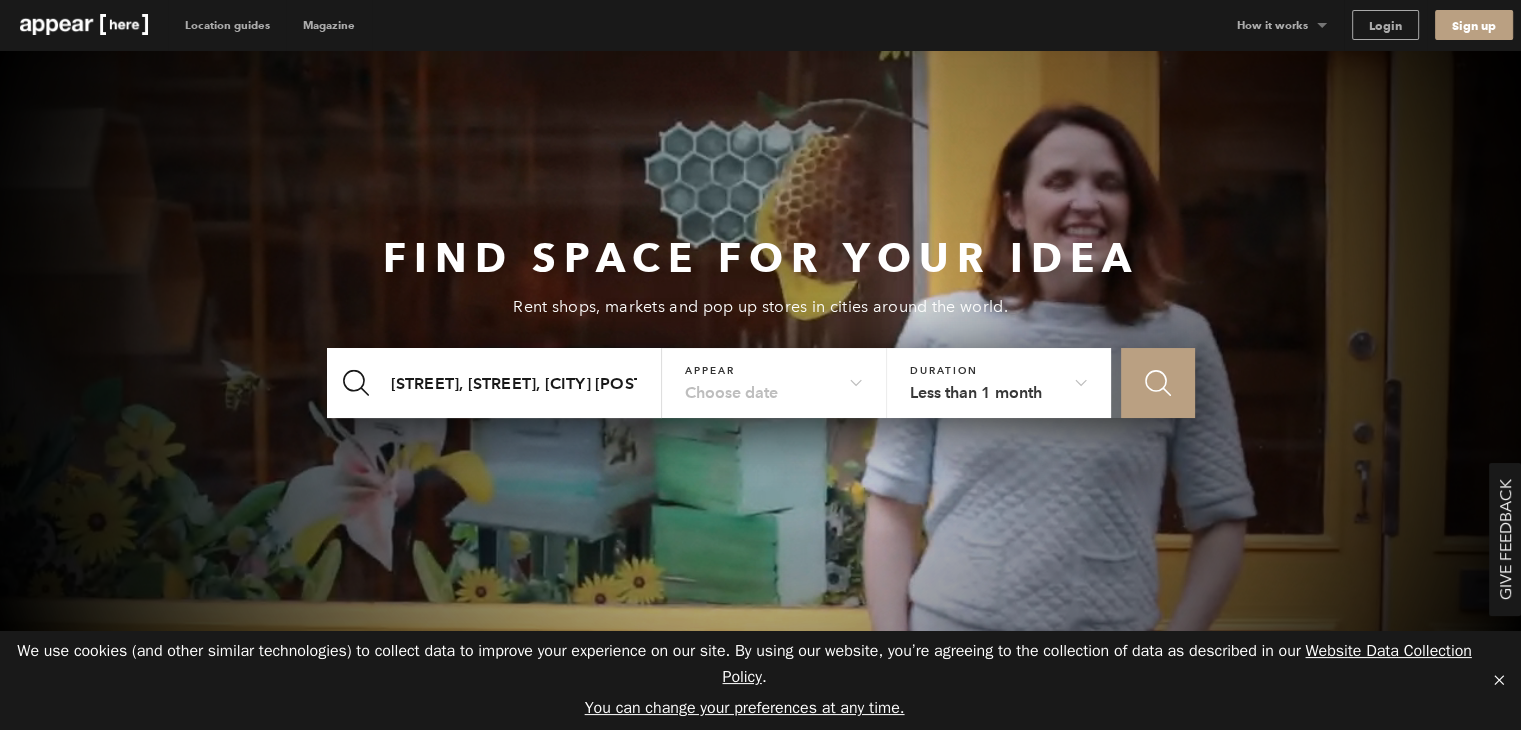 click on "Icon Search" at bounding box center [1158, 383] 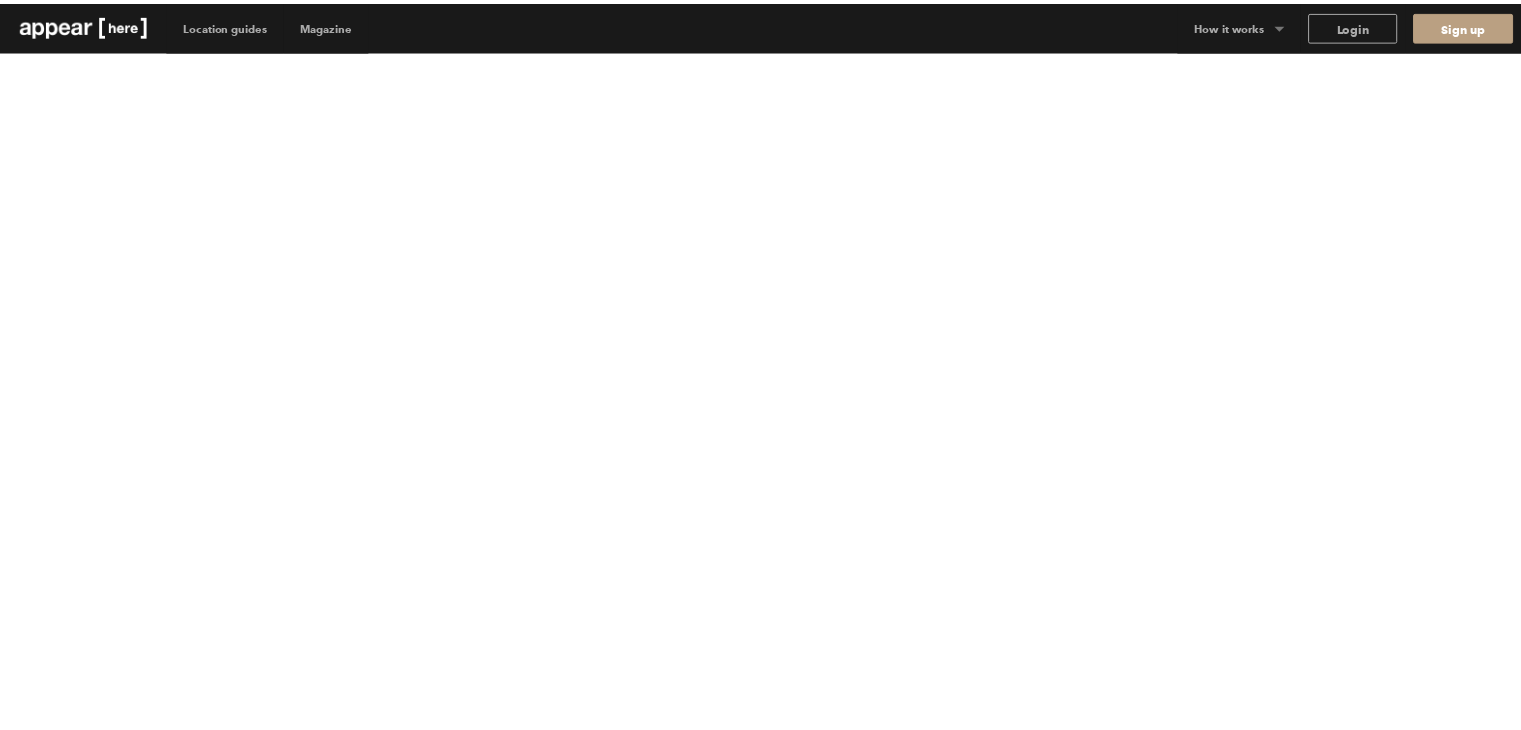 scroll, scrollTop: 0, scrollLeft: 0, axis: both 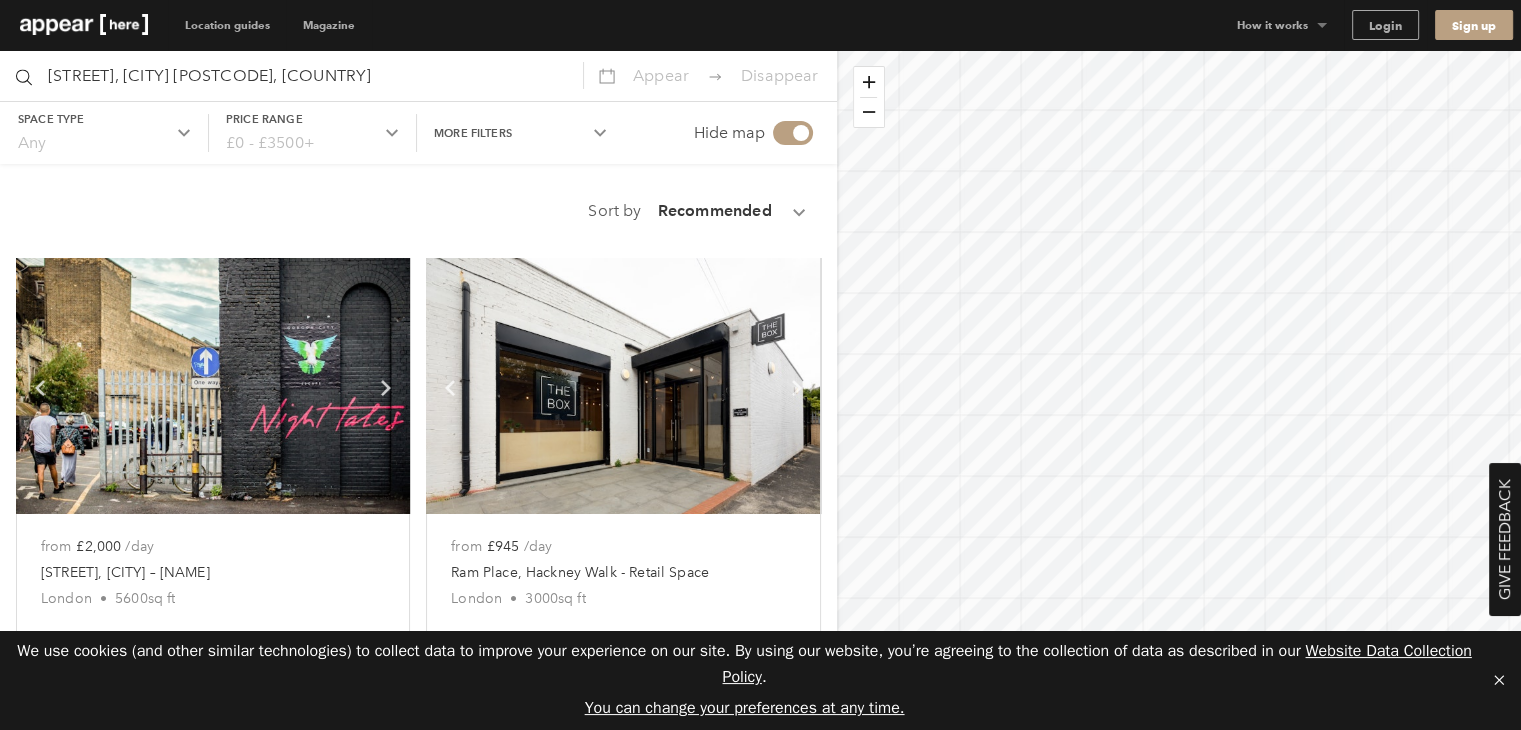 click on "Space type   Any" at bounding box center [104, 133] 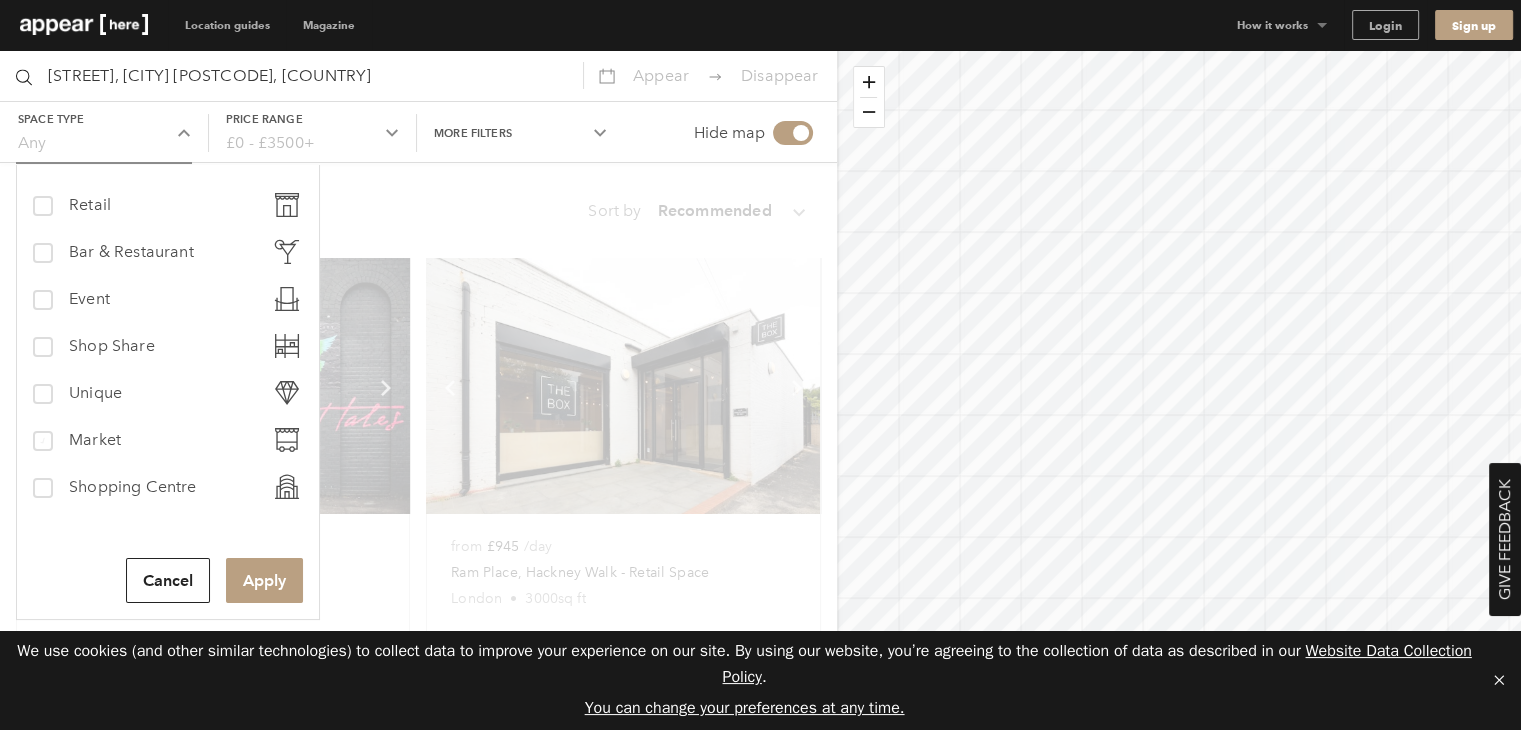 click on "Market" at bounding box center (95, 440) 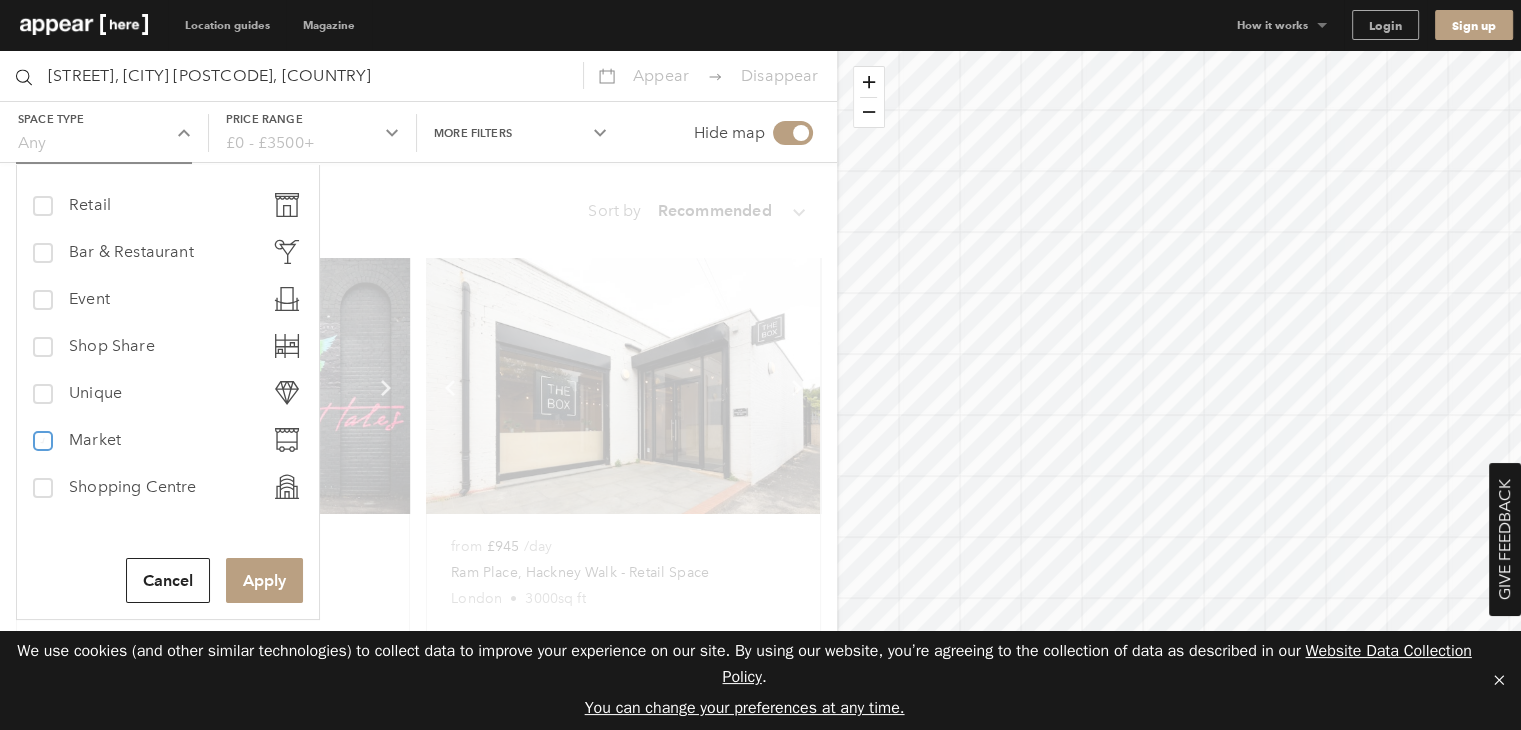 click on "market Market" at bounding box center [41, 432] 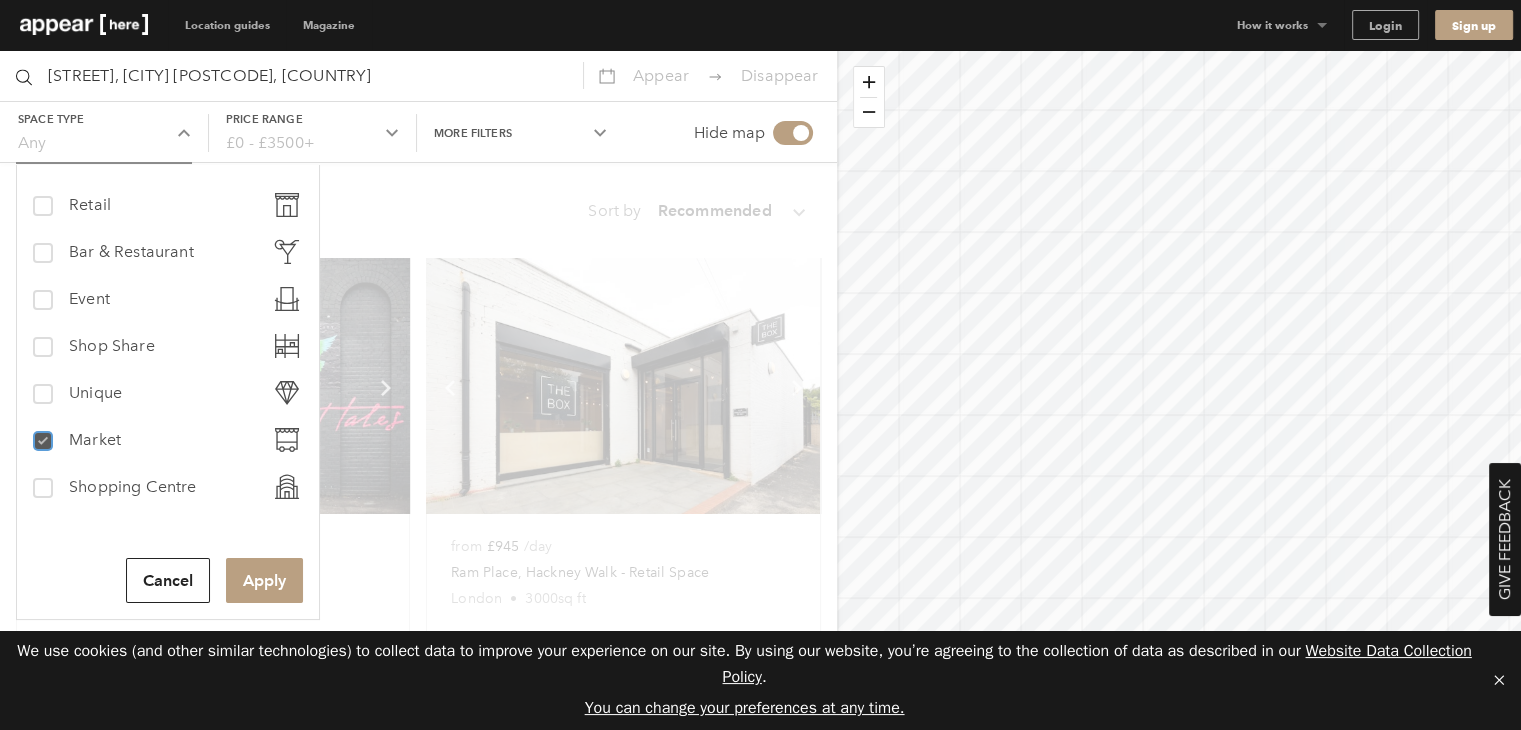 checkbox on "true" 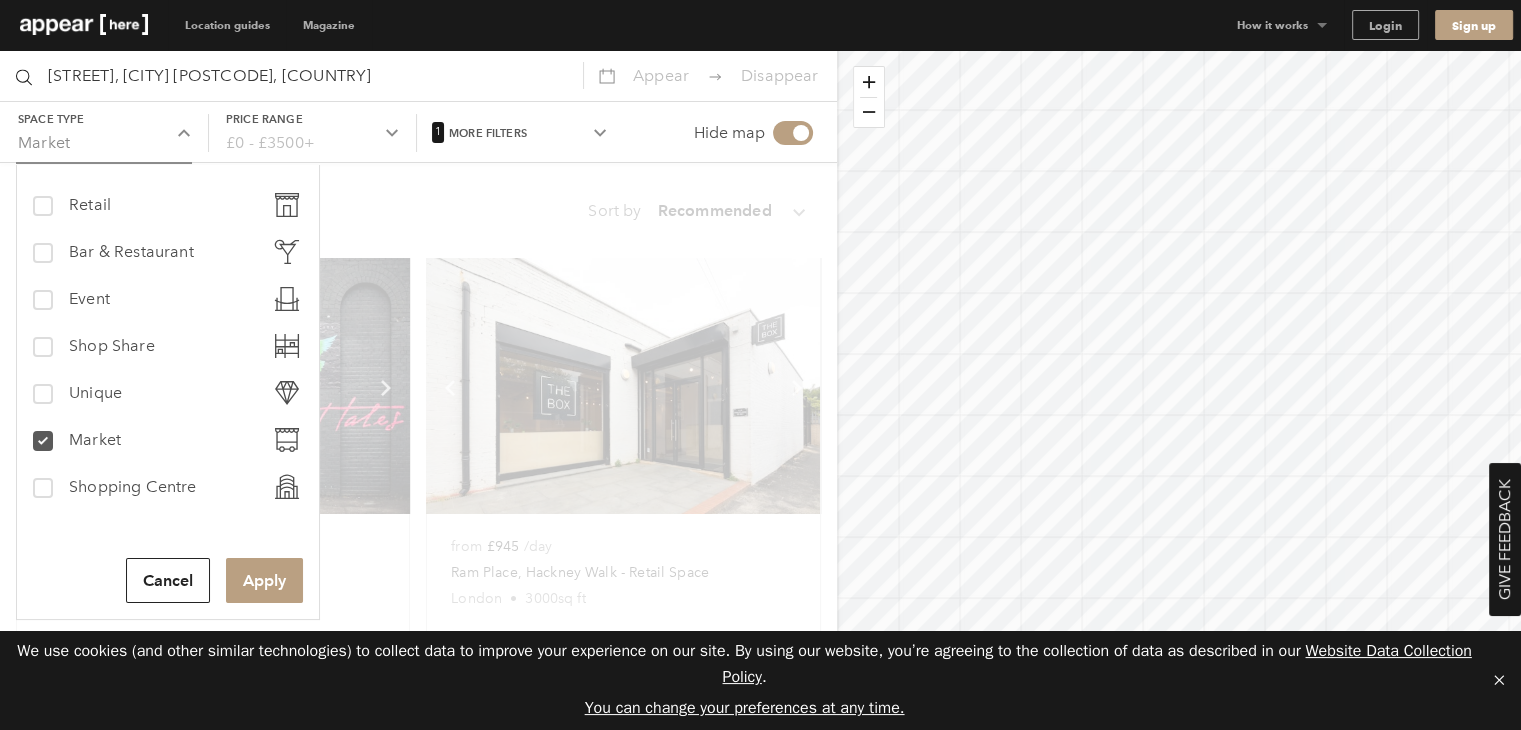 click at bounding box center [418, 422] 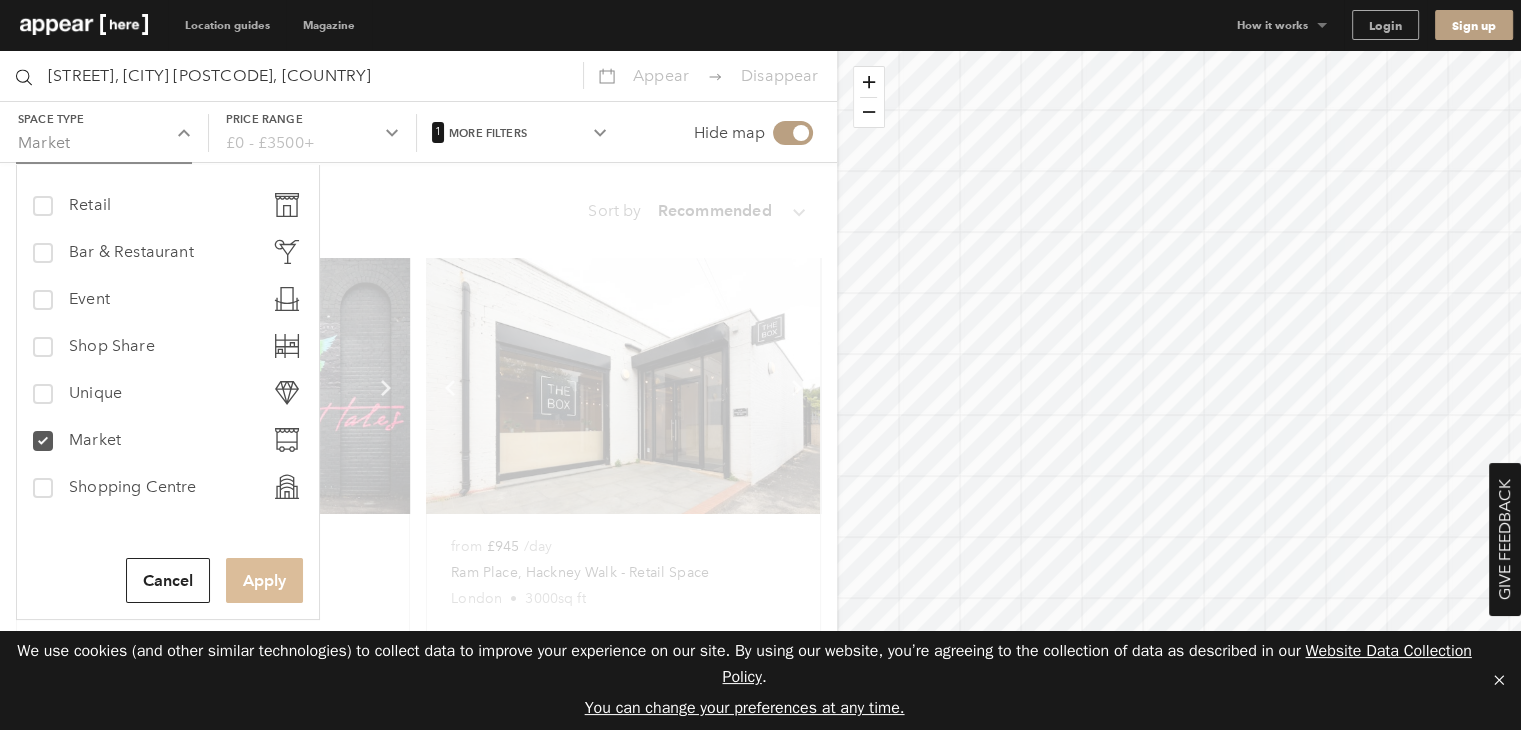 click on "Apply" at bounding box center [264, 580] 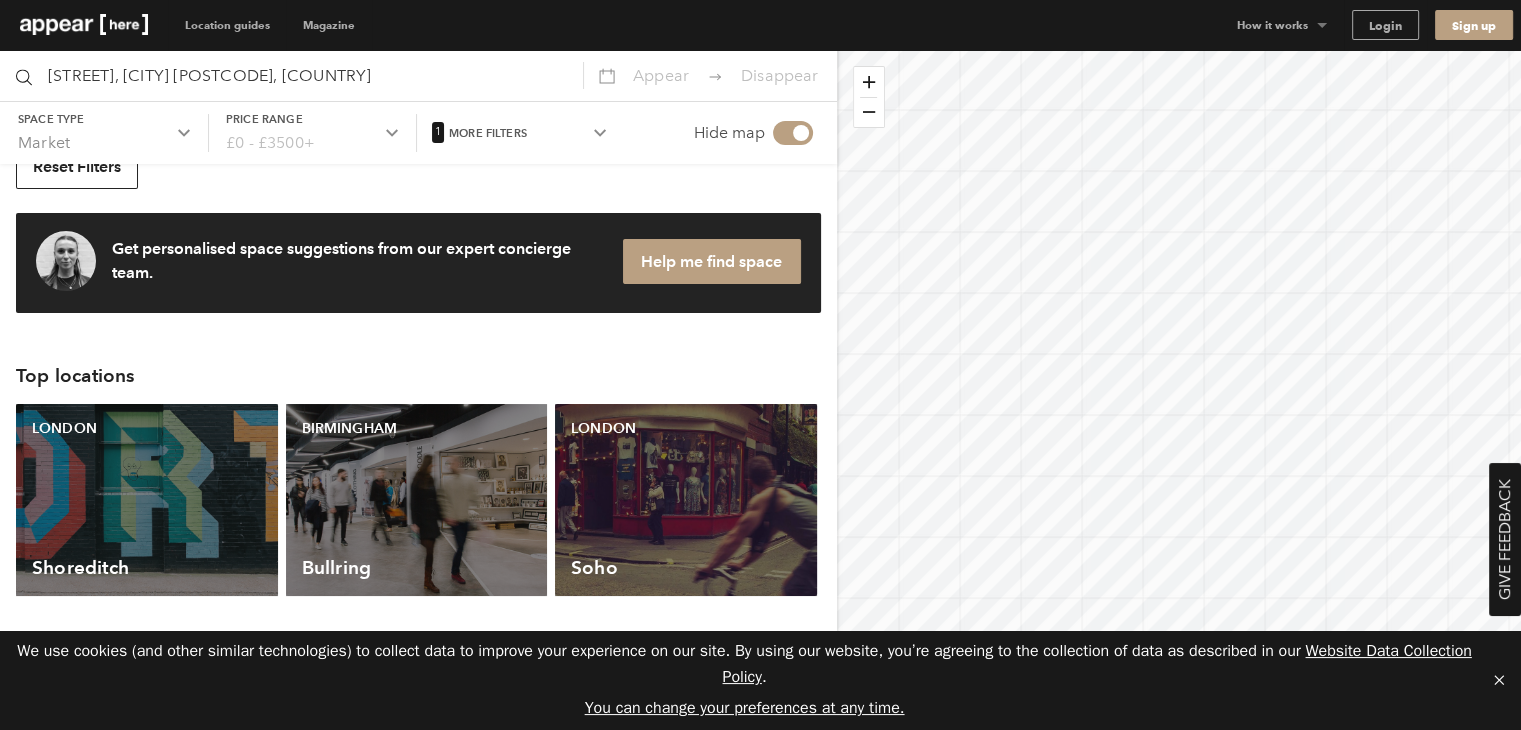 scroll, scrollTop: 163, scrollLeft: 0, axis: vertical 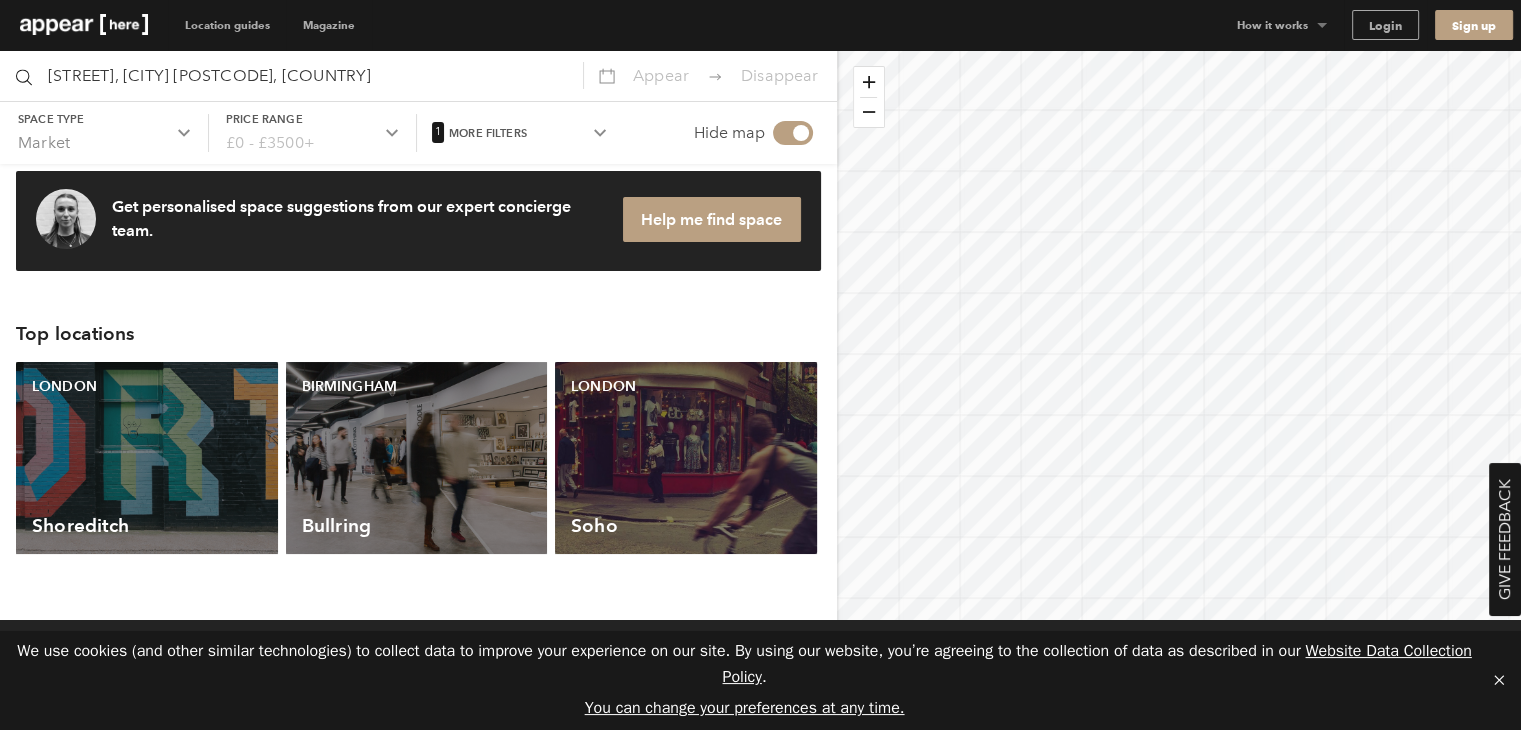 click on "Space type   Market Chevron-up" at bounding box center [104, 133] 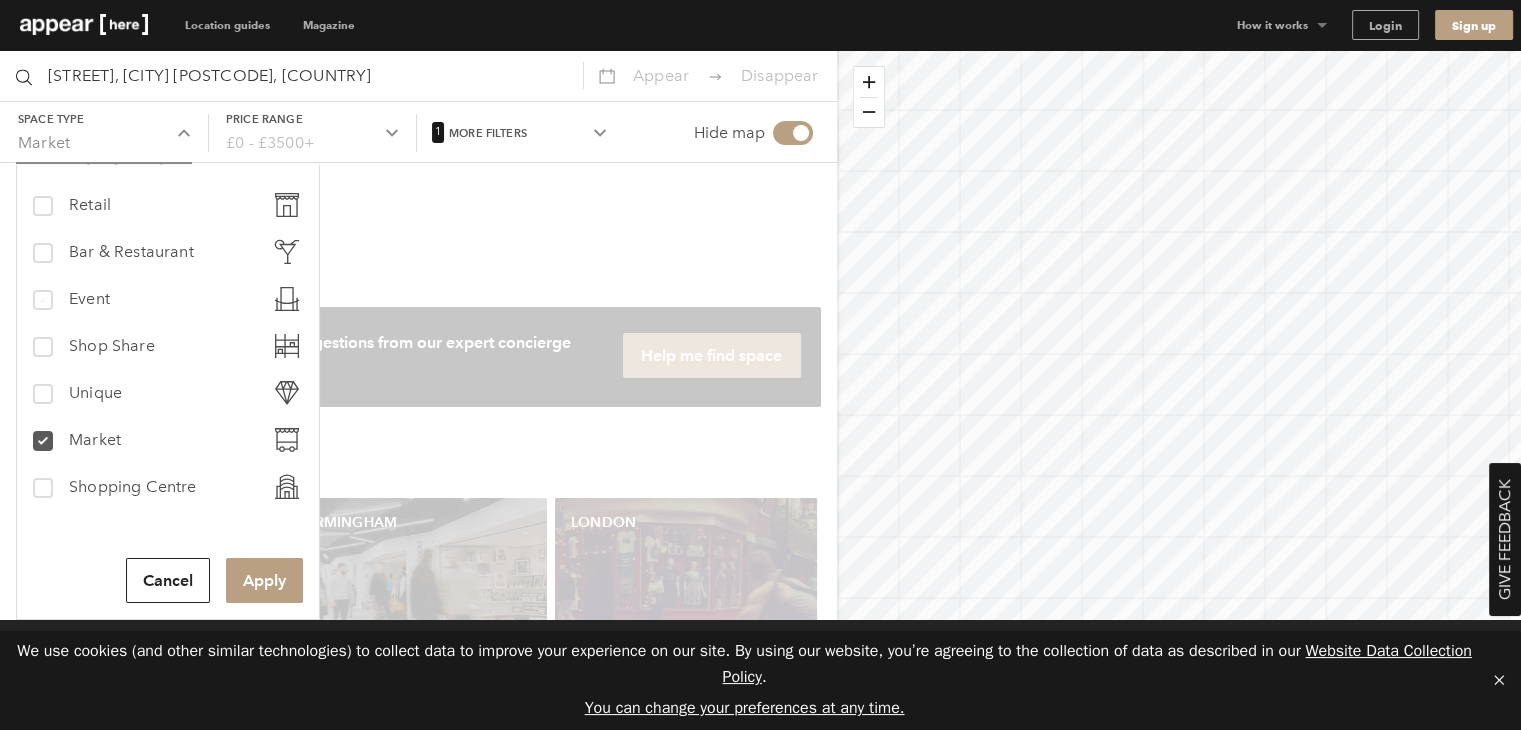 scroll, scrollTop: 0, scrollLeft: 0, axis: both 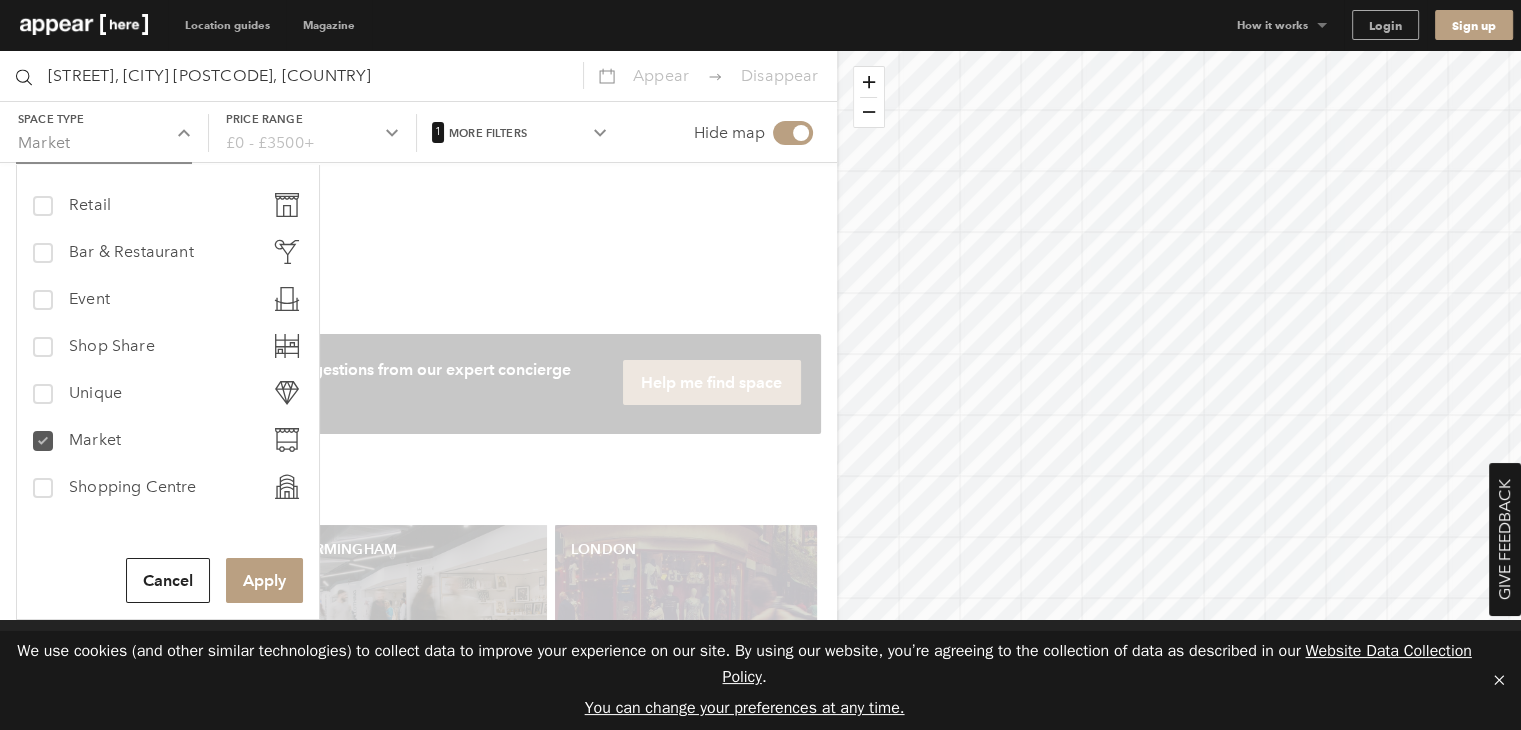 click at bounding box center (43, 441) 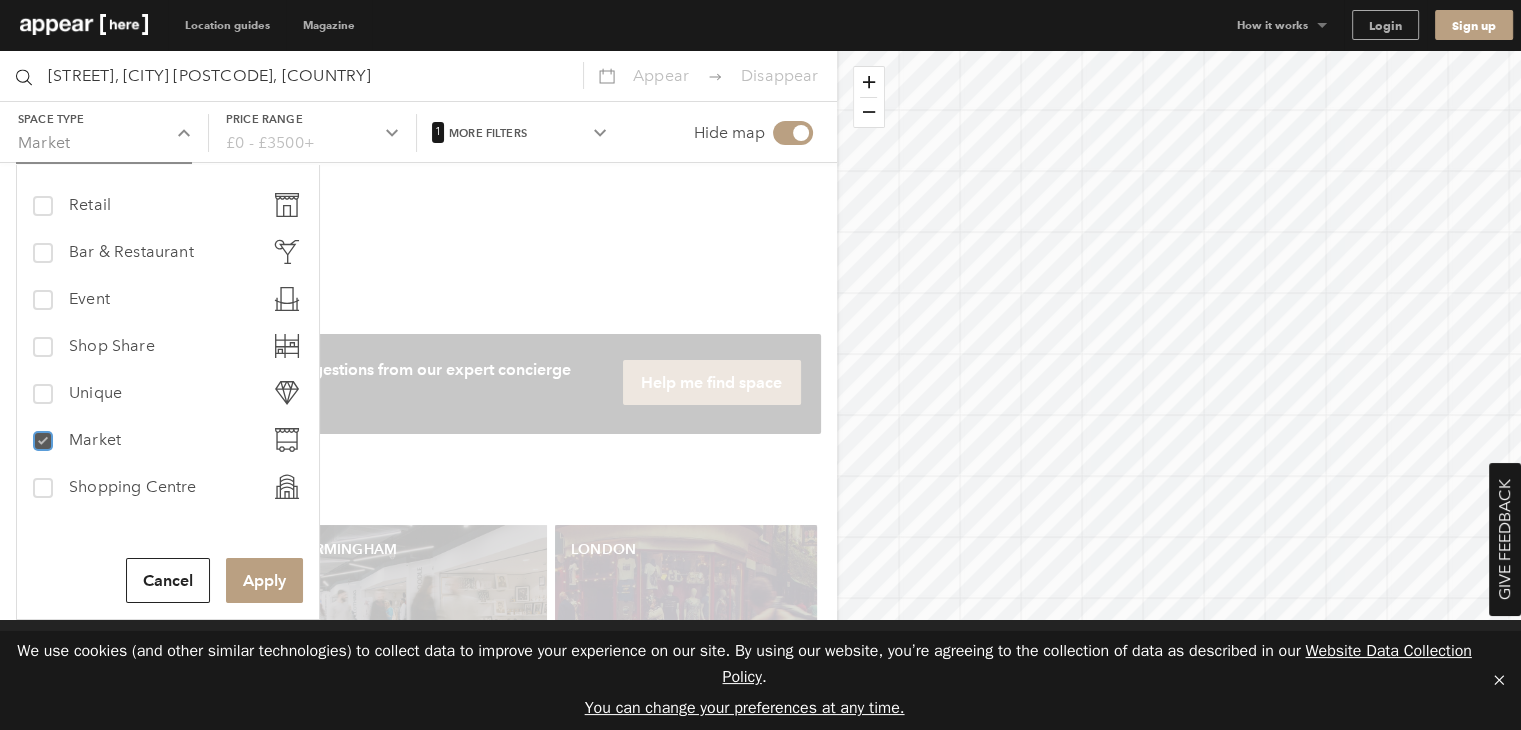 click on "market Market" at bounding box center (41, 432) 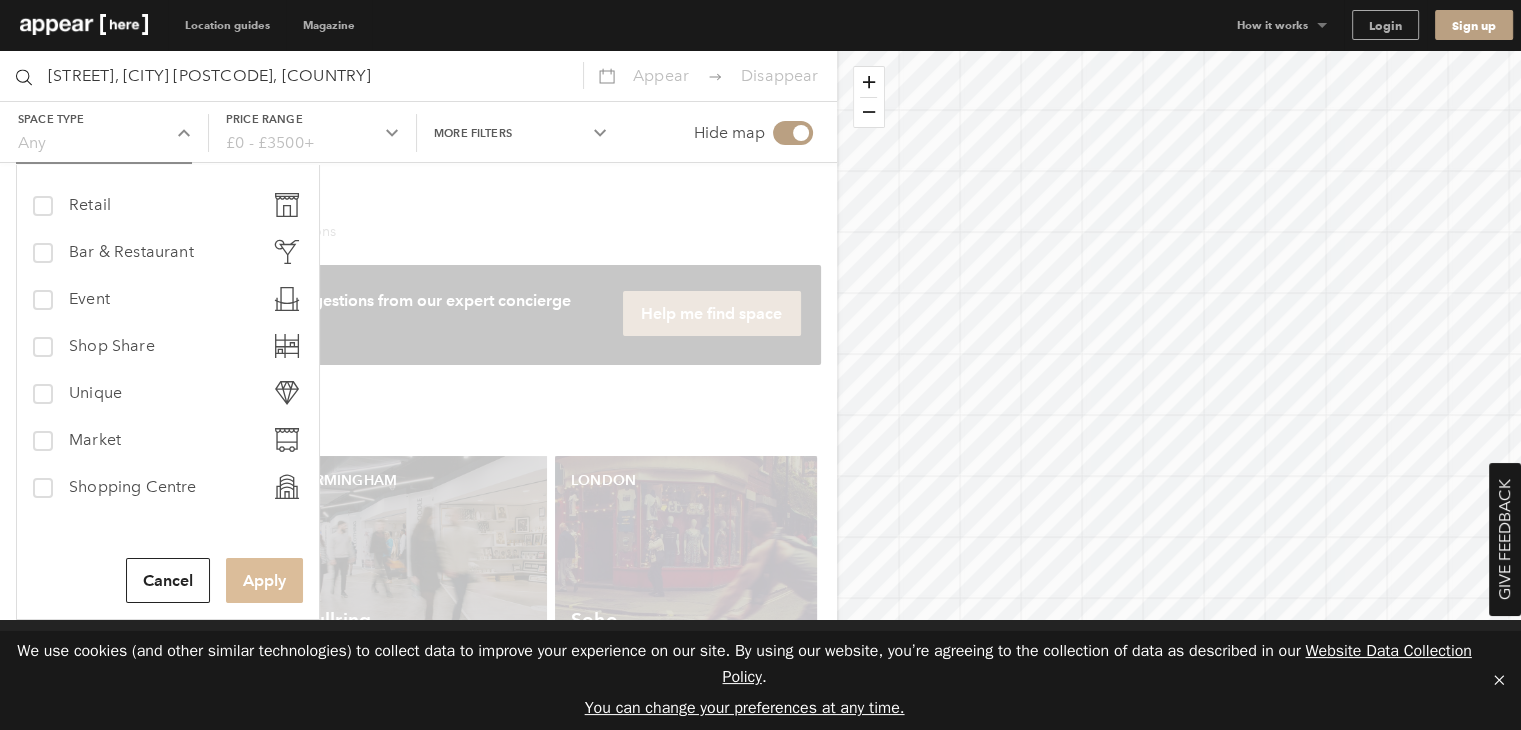 click on "Apply" at bounding box center [264, 580] 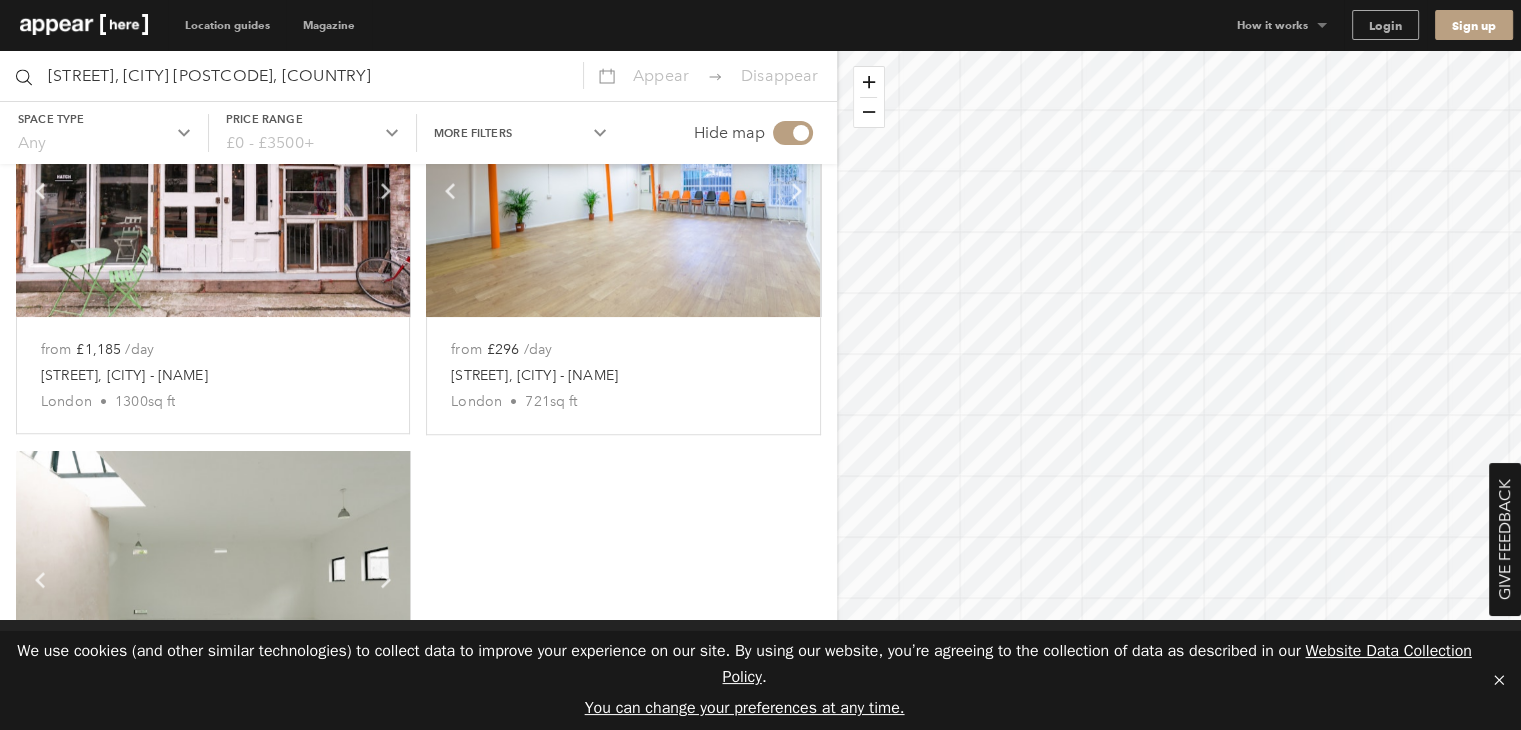 scroll, scrollTop: 1481, scrollLeft: 0, axis: vertical 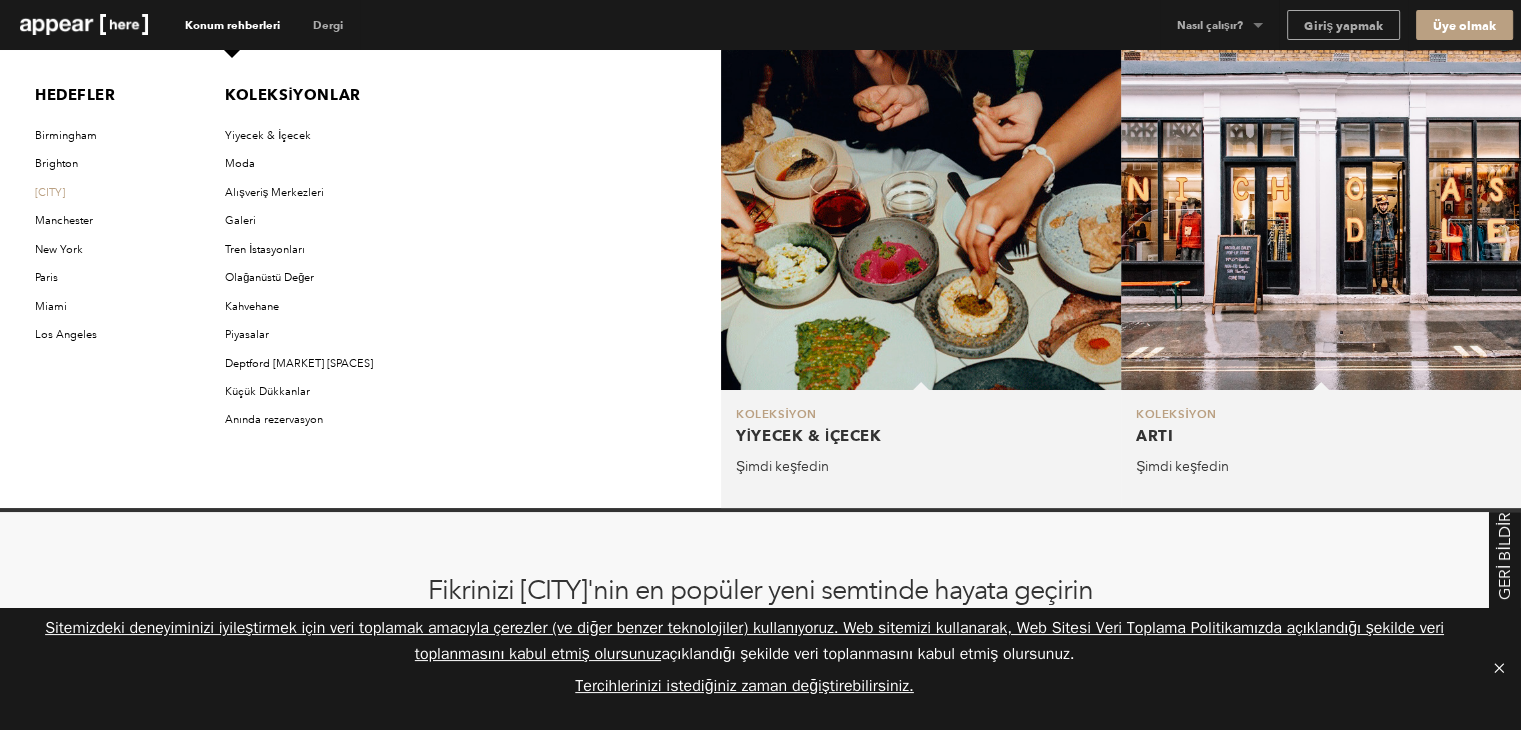 click on "[LOCATION]" at bounding box center [50, 192] 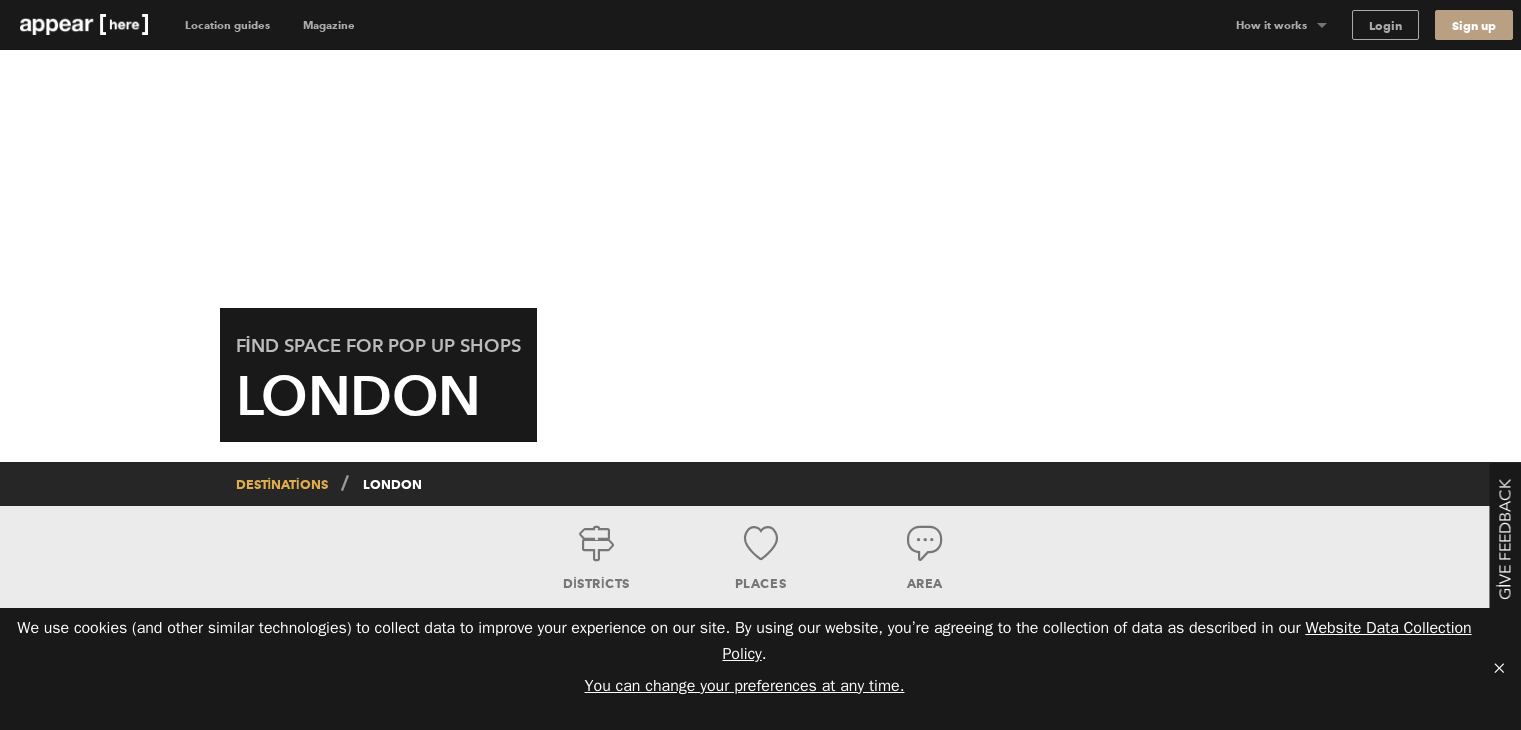 scroll, scrollTop: 0, scrollLeft: 0, axis: both 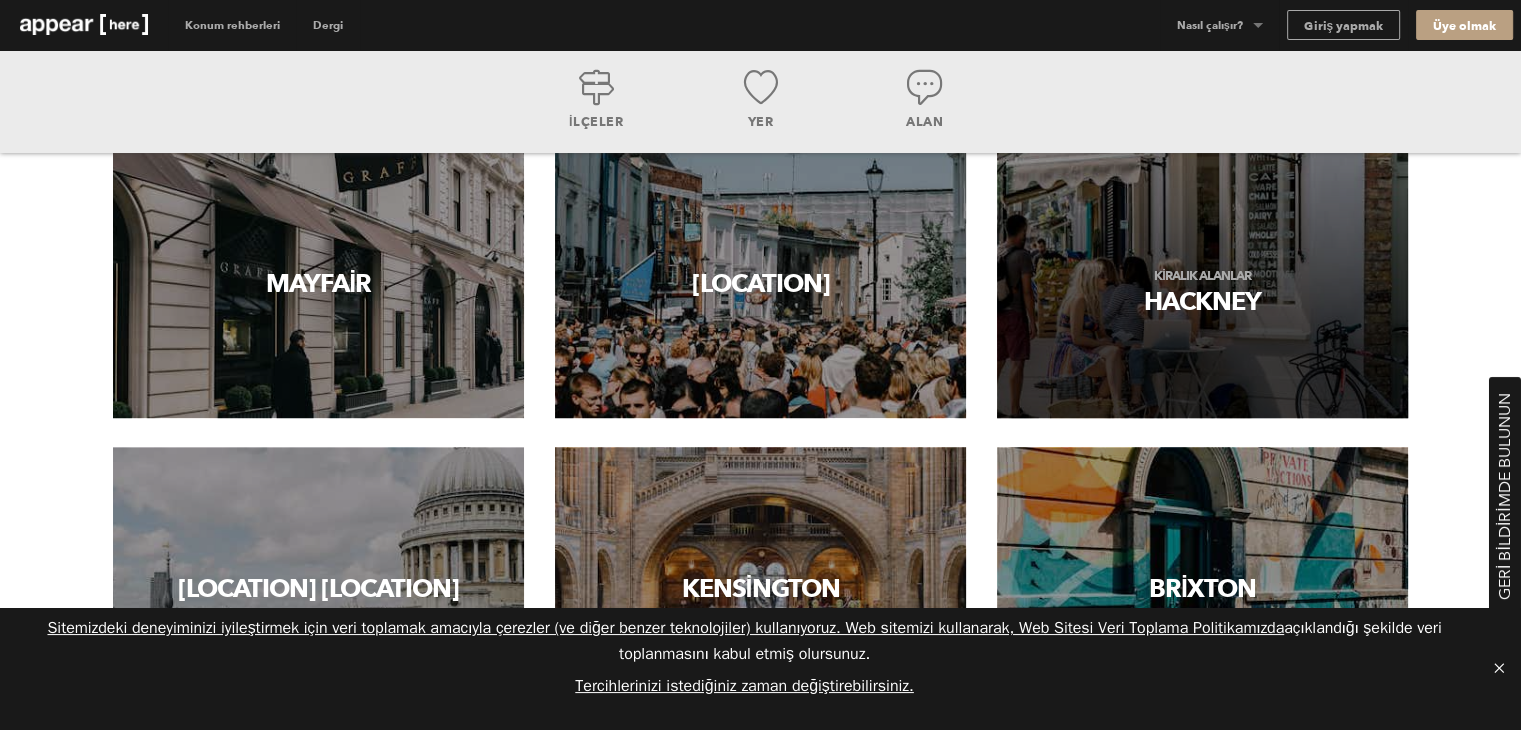 click on "Hackney" at bounding box center [1202, 275] 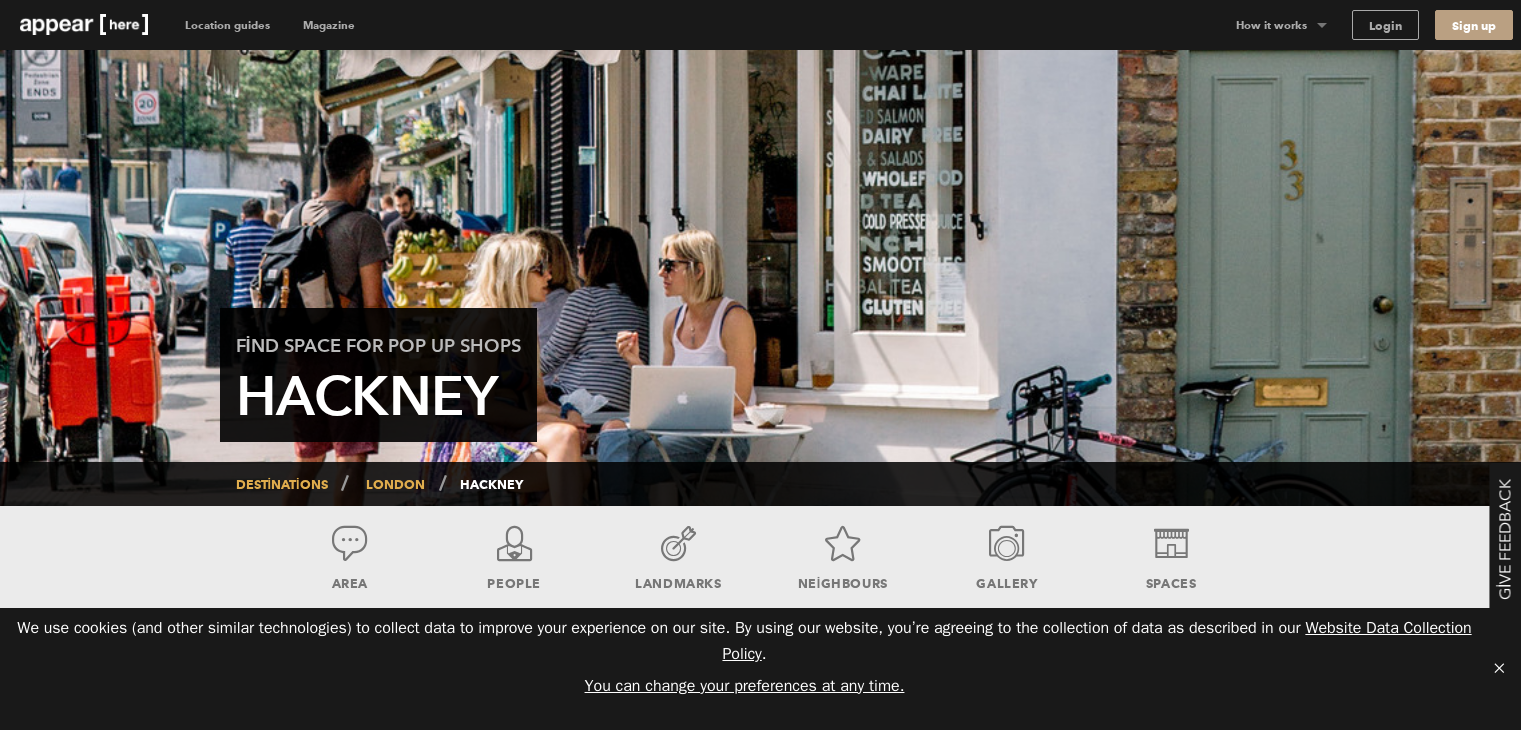 scroll, scrollTop: 0, scrollLeft: 0, axis: both 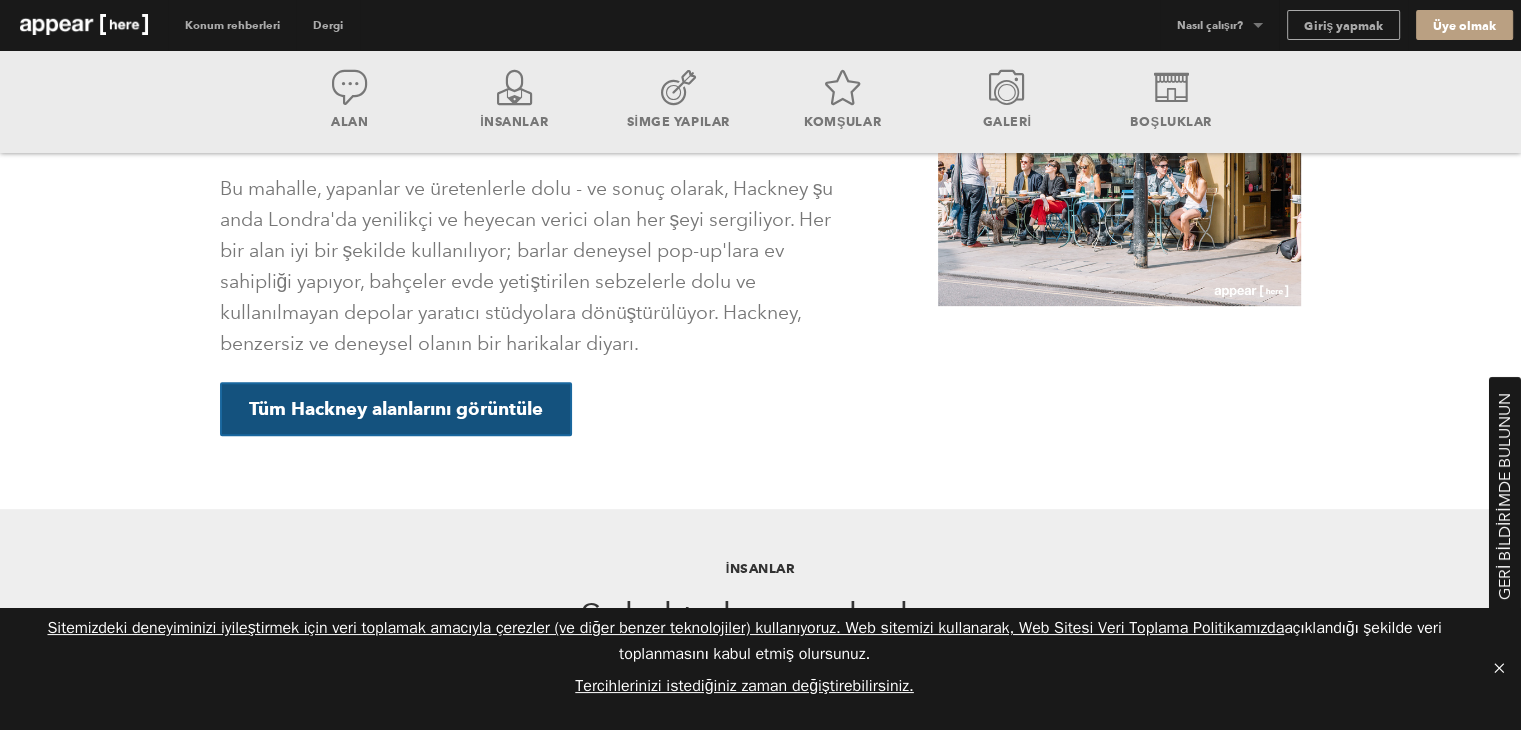 click on "Tüm Hackney alanlarını görüntüle" at bounding box center (396, 408) 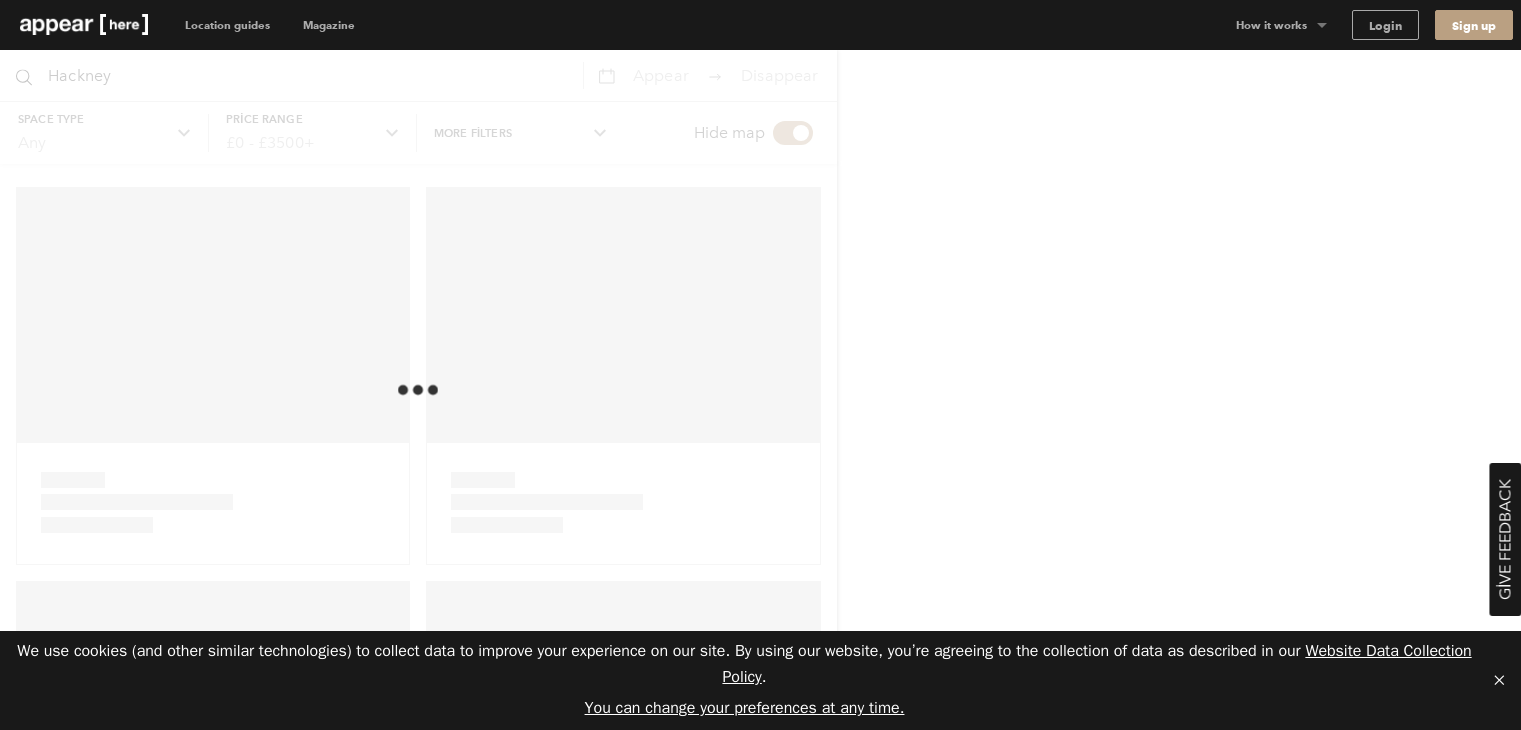 scroll, scrollTop: 0, scrollLeft: 0, axis: both 